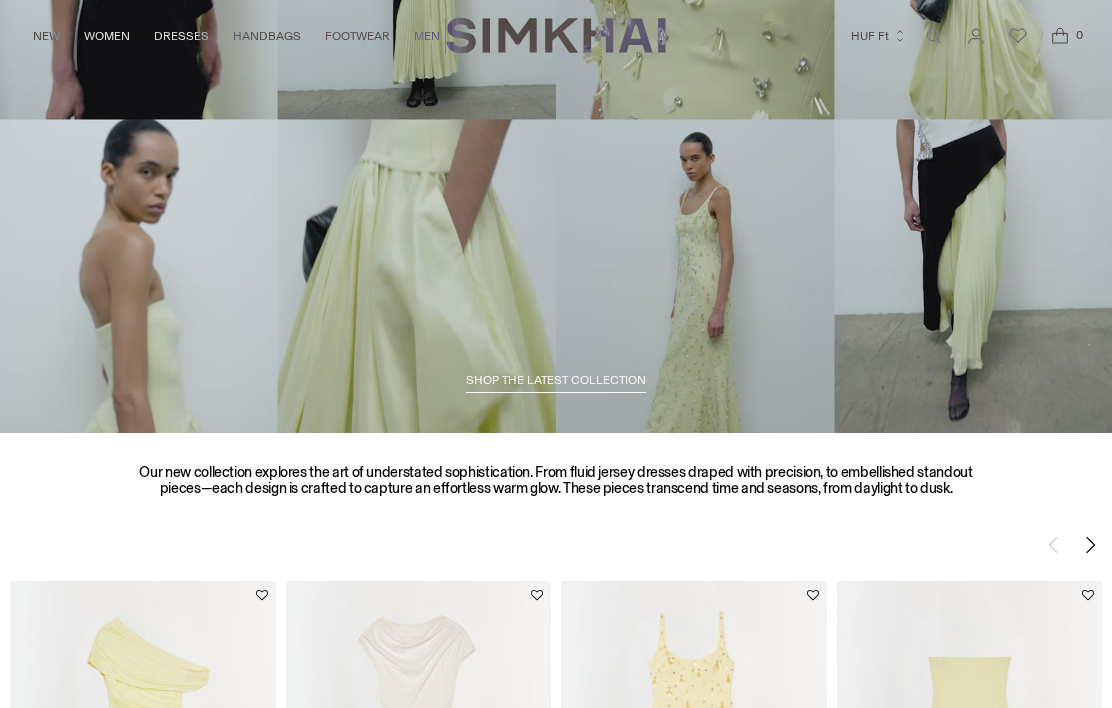 scroll, scrollTop: 238, scrollLeft: 0, axis: vertical 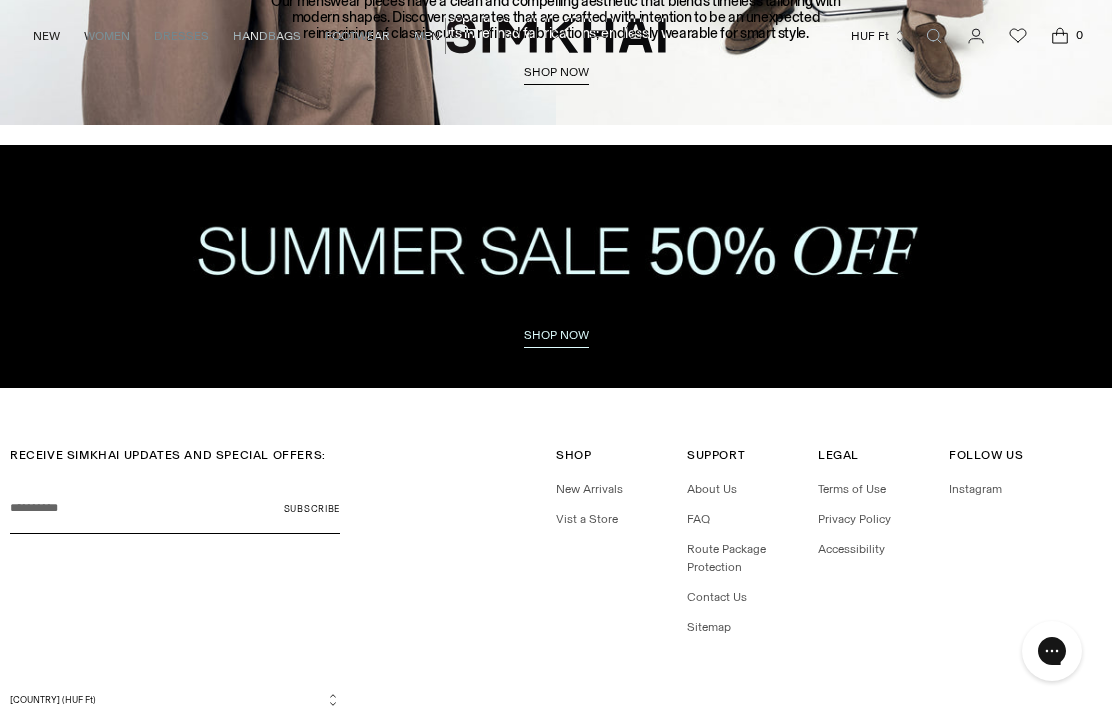 click on "Contact Us" at bounding box center [717, 597] 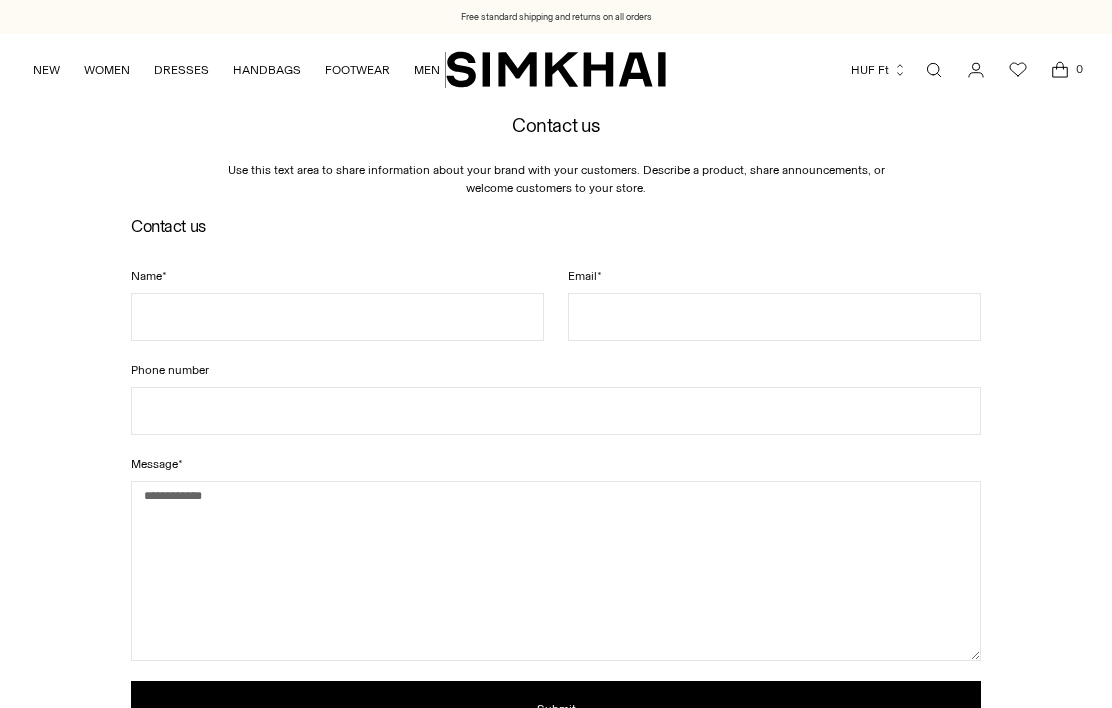 scroll, scrollTop: 0, scrollLeft: 0, axis: both 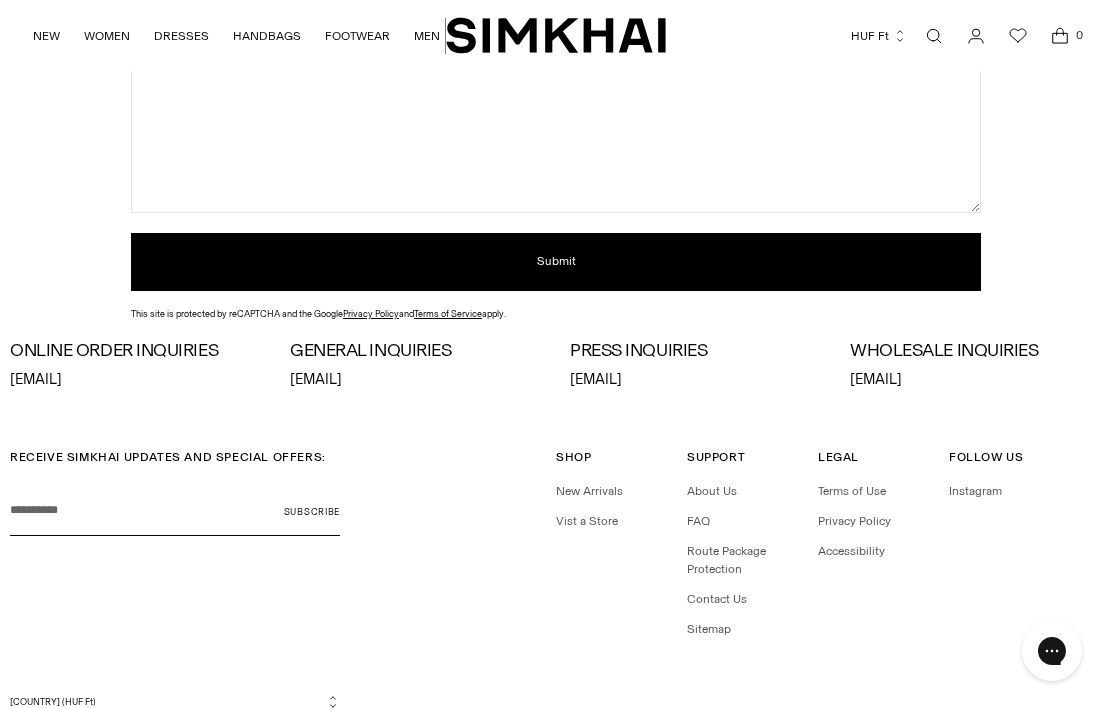 click on "About Us" at bounding box center (712, 491) 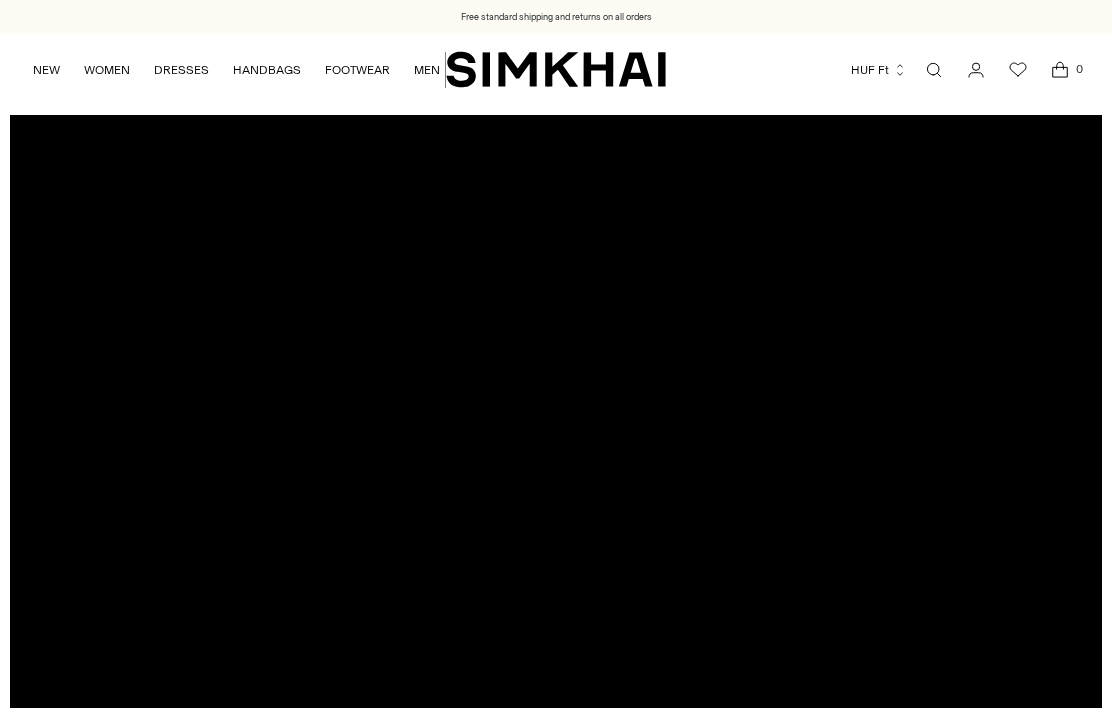 scroll, scrollTop: 0, scrollLeft: 0, axis: both 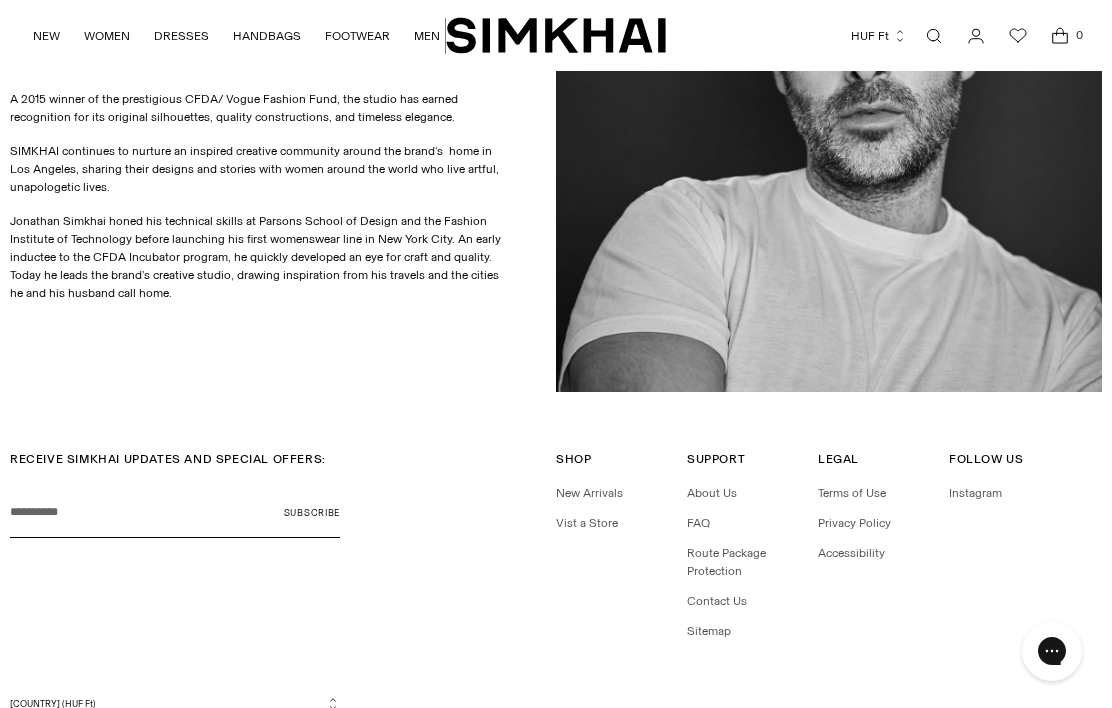 click on "Sitemap" at bounding box center [709, 631] 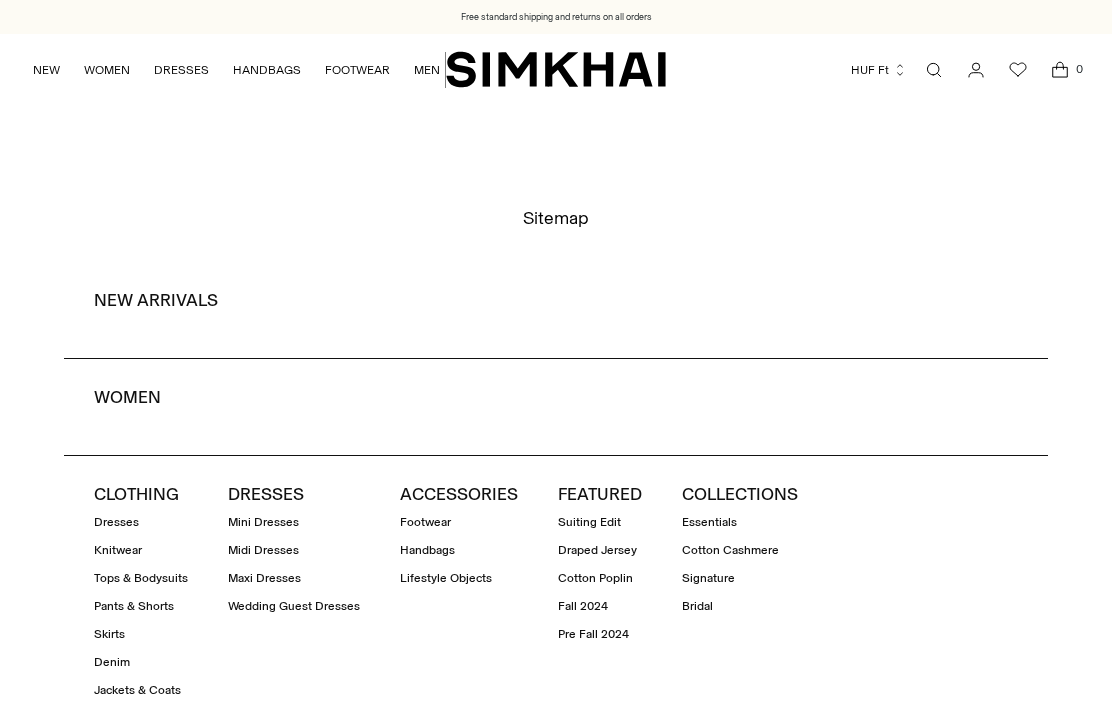 scroll, scrollTop: 0, scrollLeft: 0, axis: both 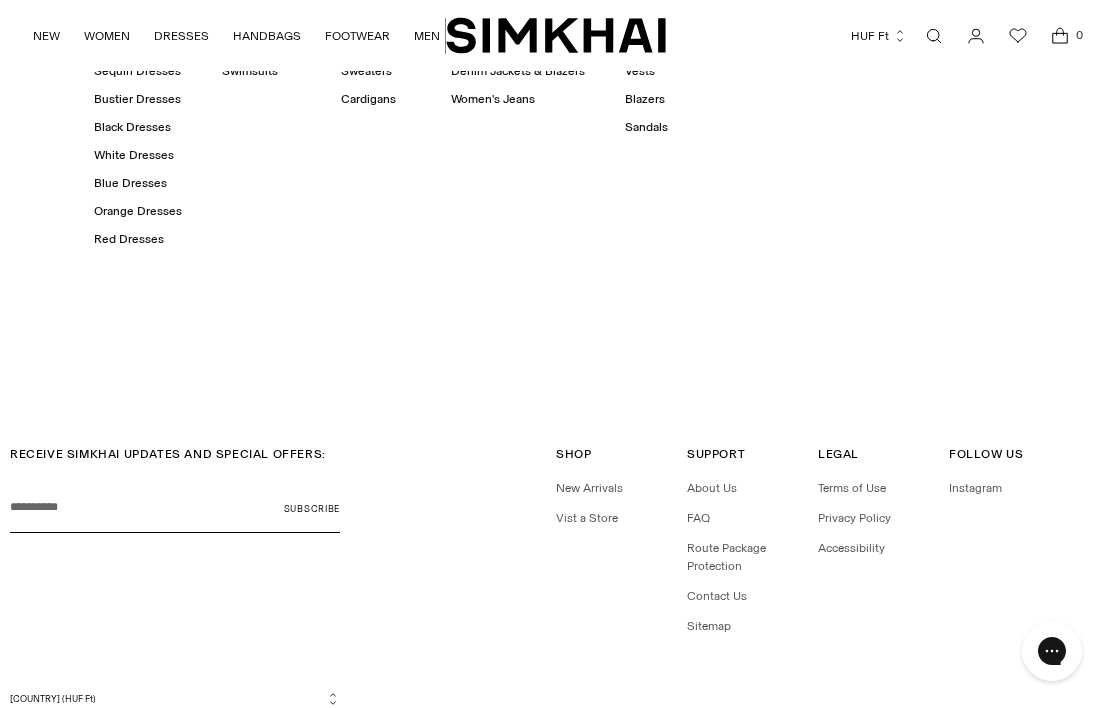 click on "Contact Us" at bounding box center (717, 596) 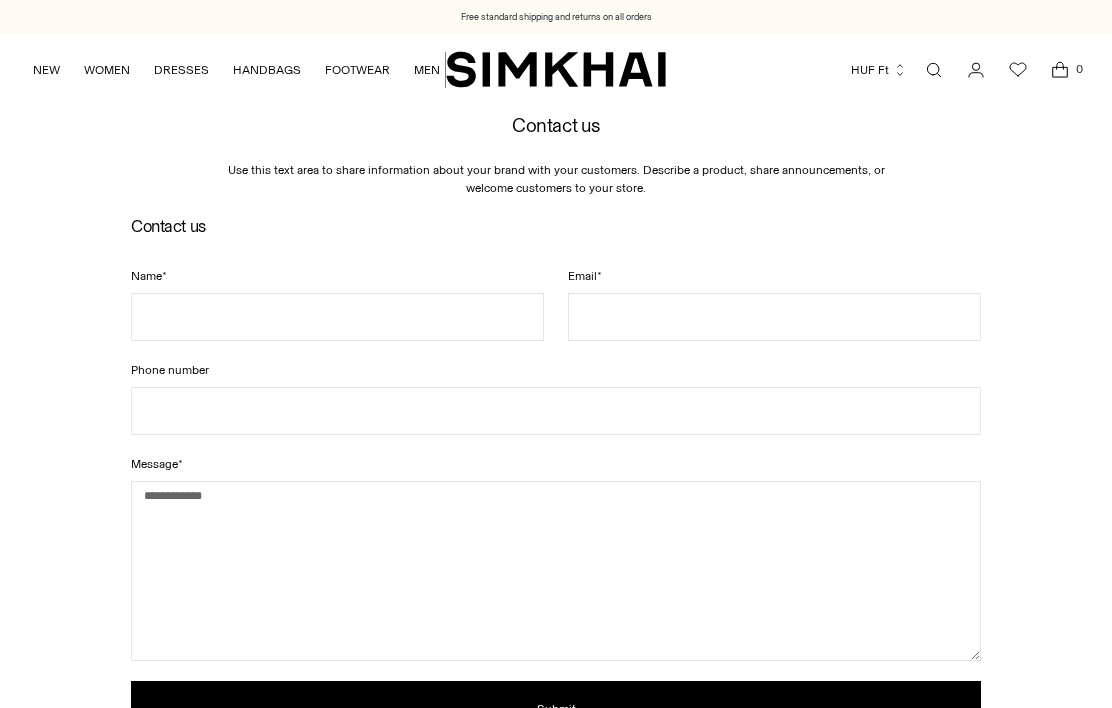 scroll, scrollTop: 0, scrollLeft: 0, axis: both 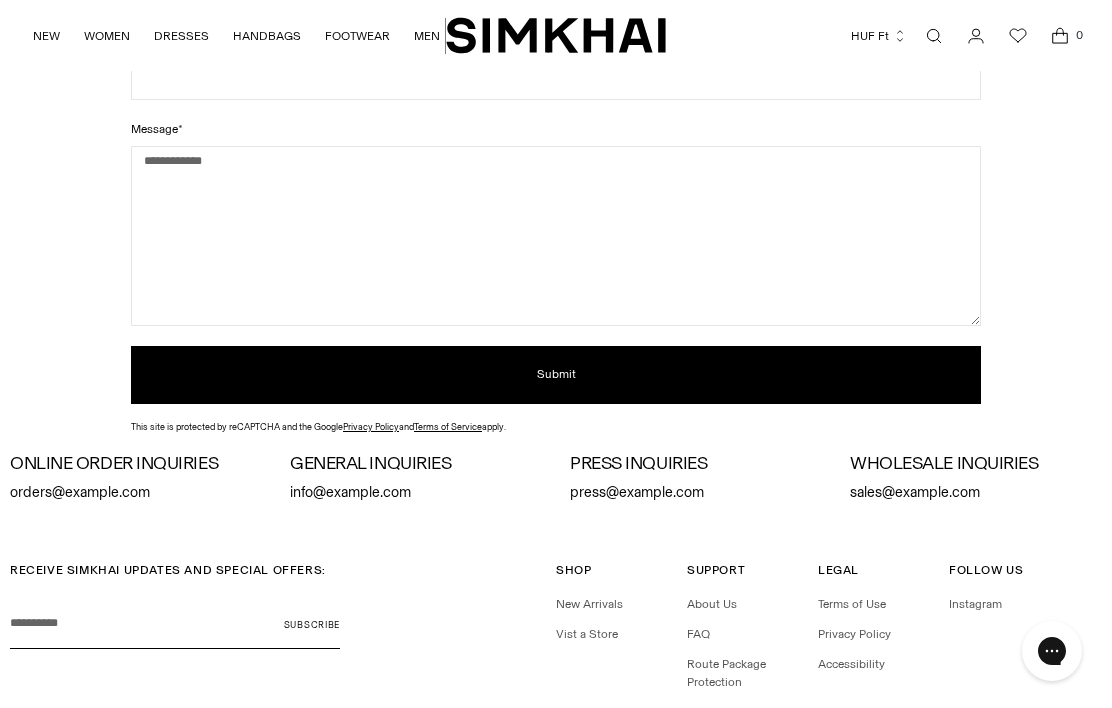 click on "About Us" at bounding box center (712, 604) 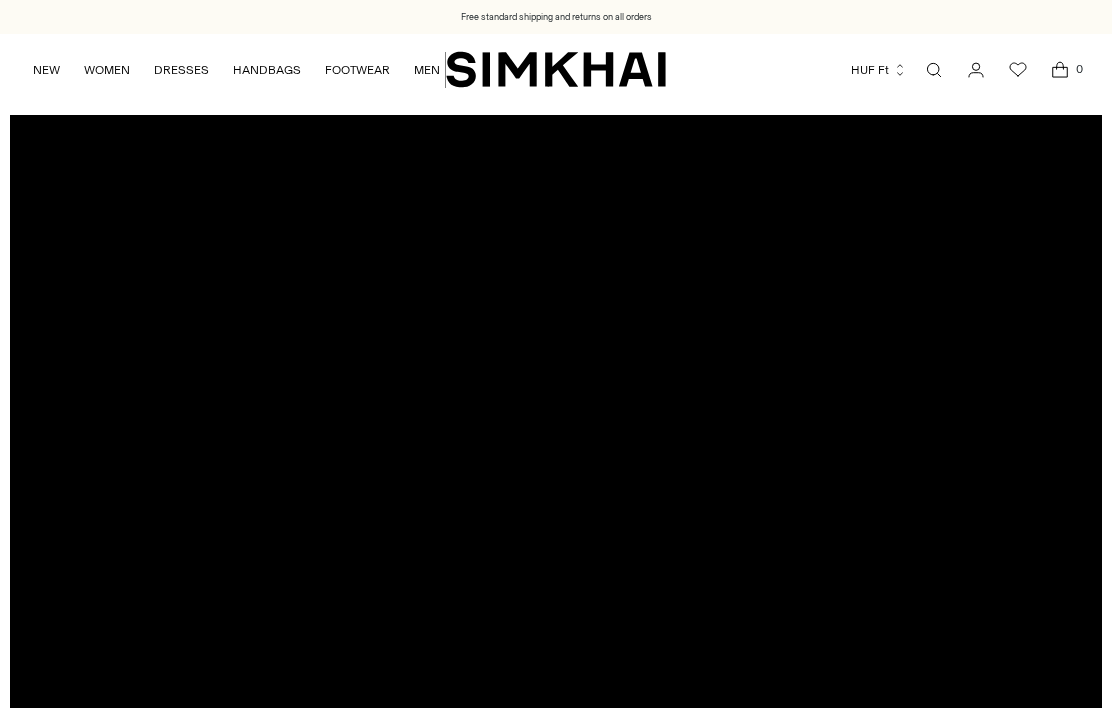 scroll, scrollTop: 0, scrollLeft: 0, axis: both 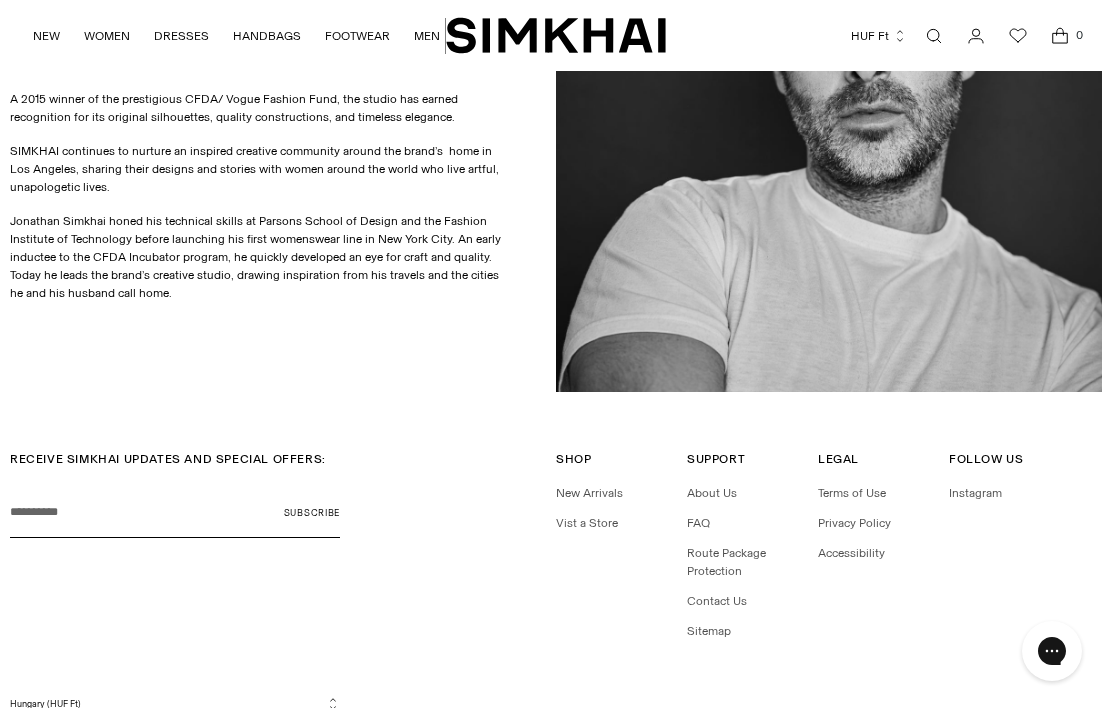 click on "Route Package Protection" at bounding box center (726, 562) 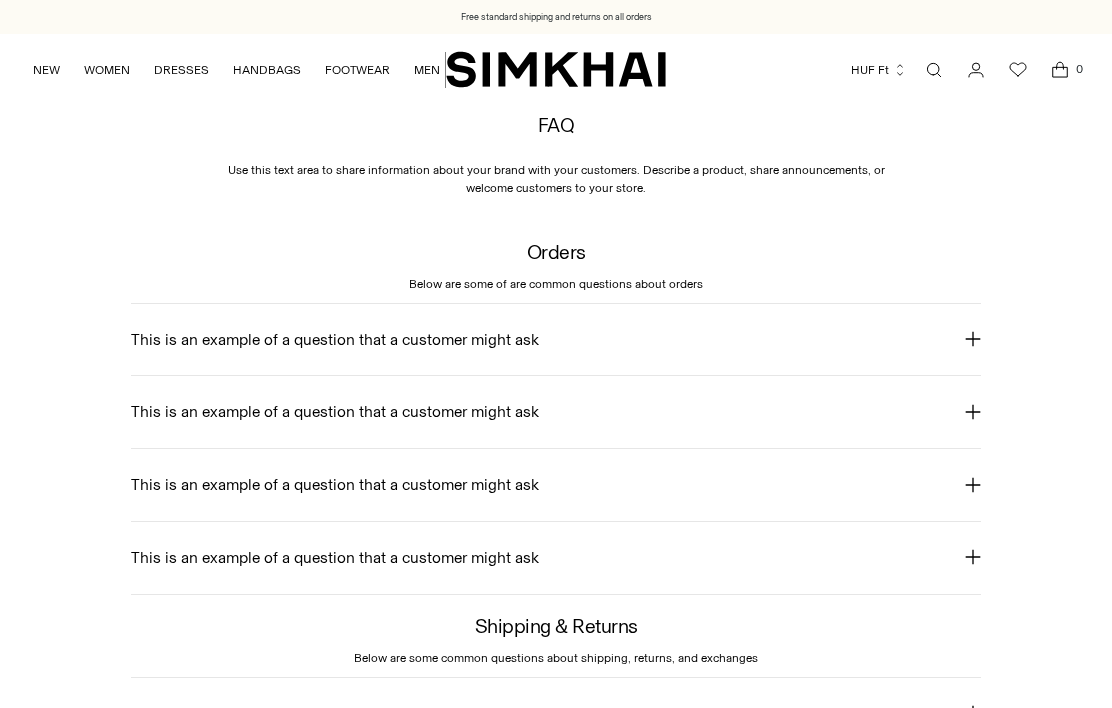 scroll, scrollTop: 0, scrollLeft: 0, axis: both 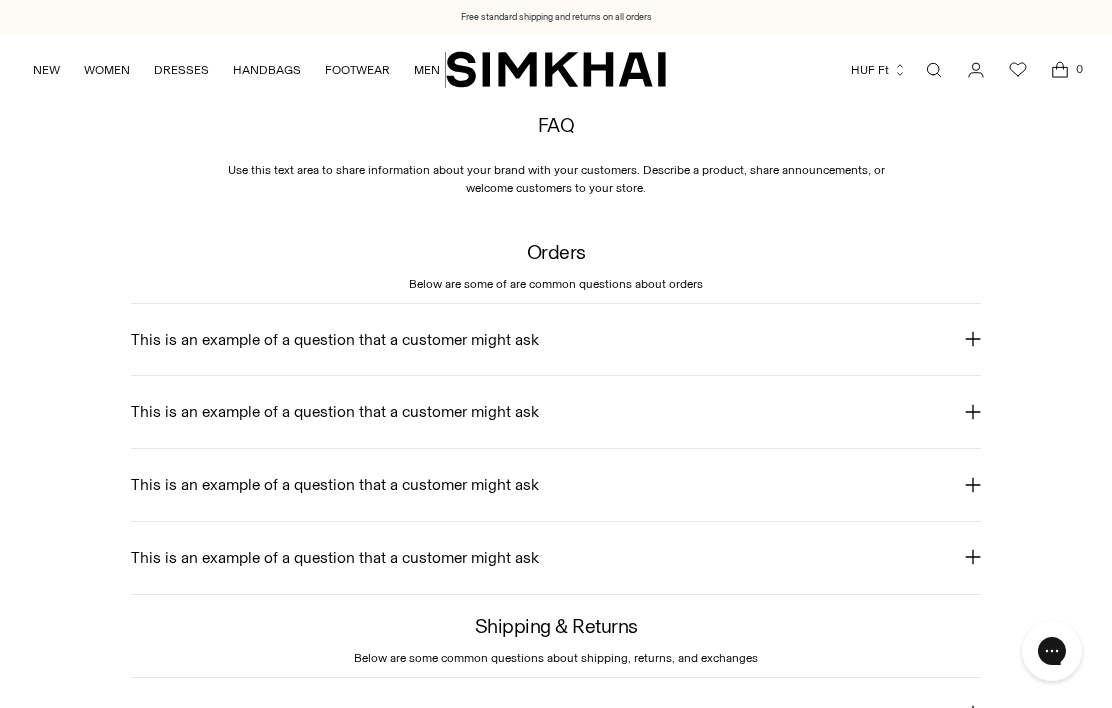 click on "This is an example of a question that a customer might ask" at bounding box center (556, 412) 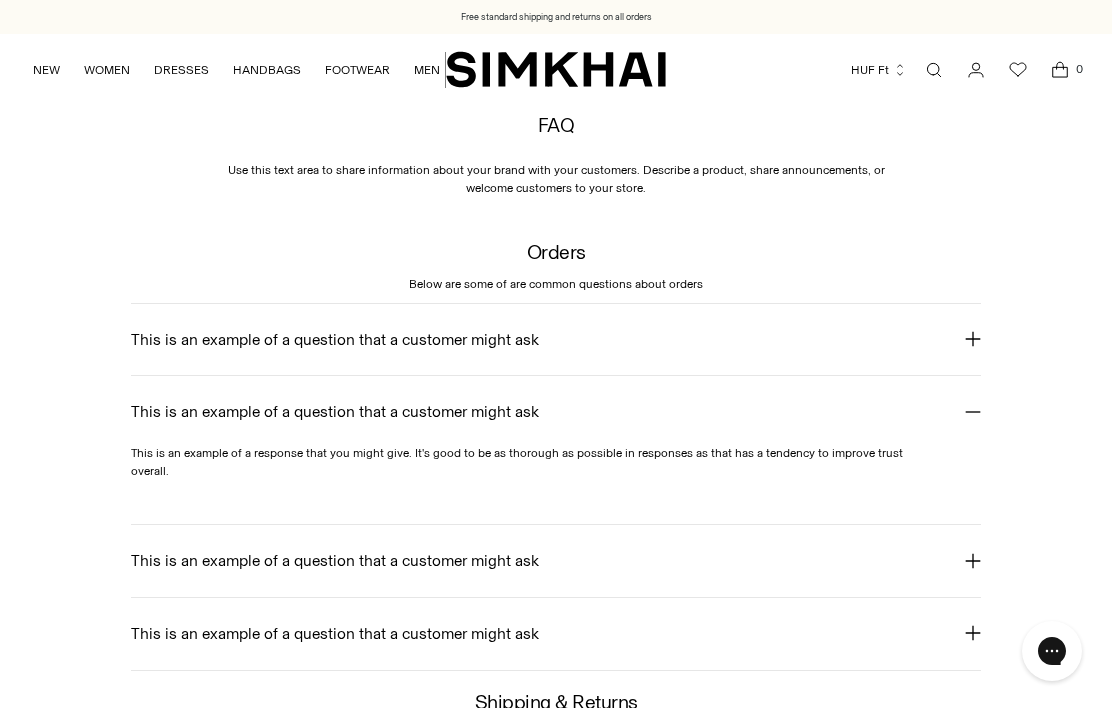click 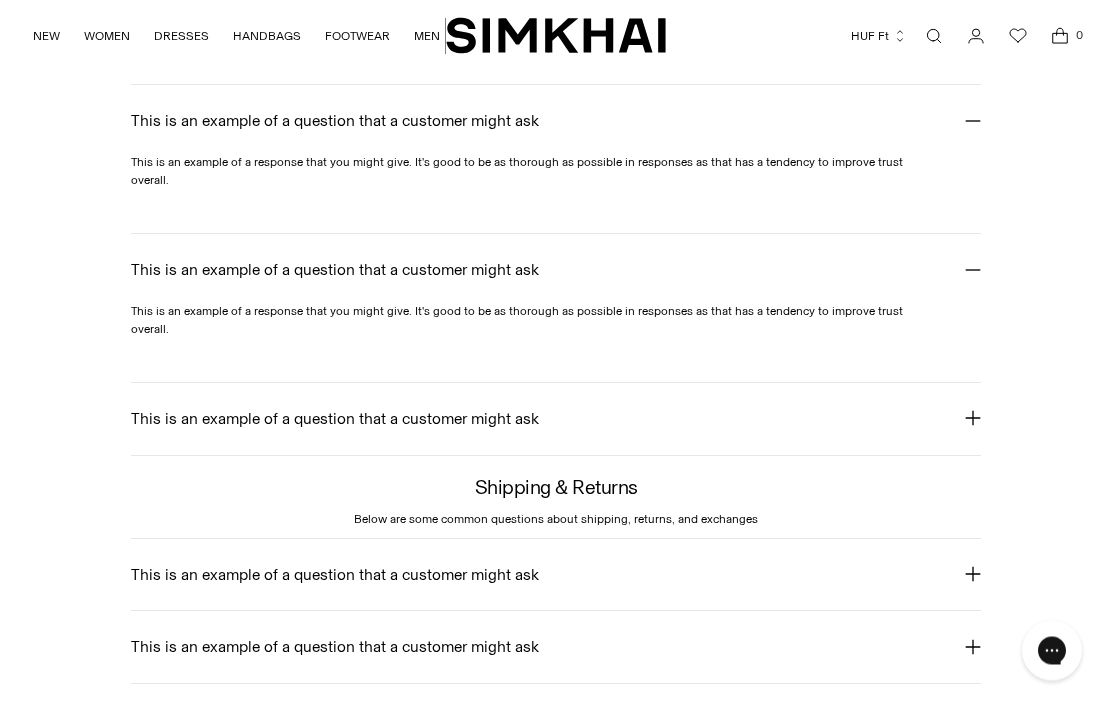 scroll, scrollTop: 292, scrollLeft: 0, axis: vertical 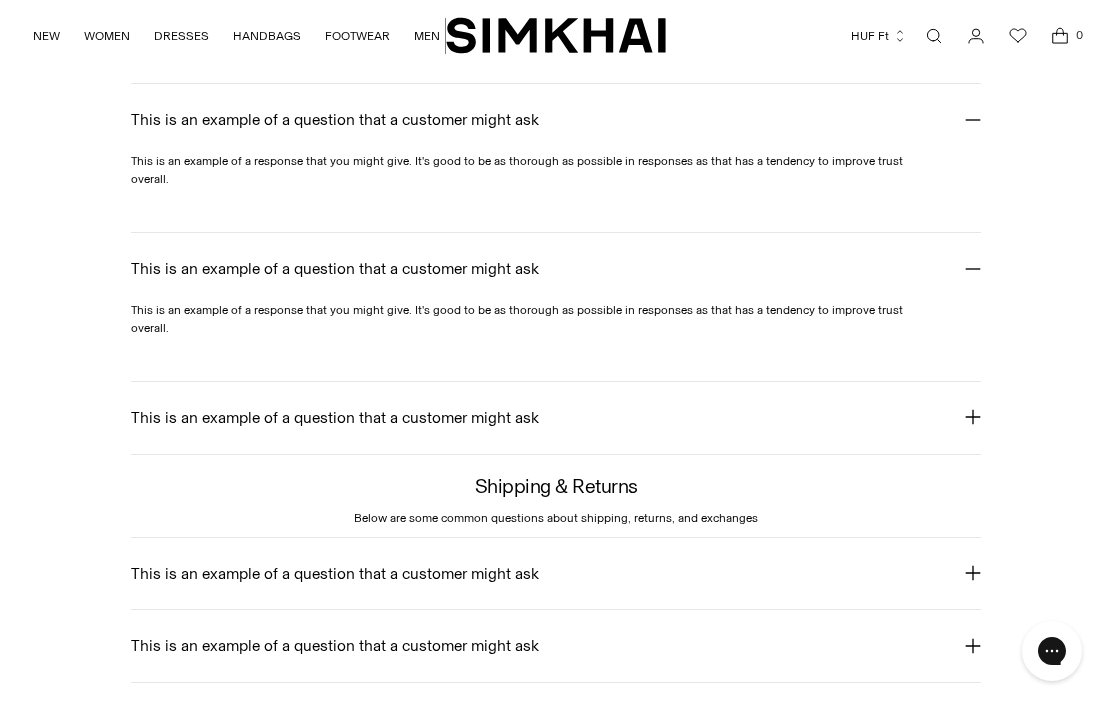 click on "Shipping & Returns
Below are some common questions about shipping, returns, and exchanges" at bounding box center (556, 501) 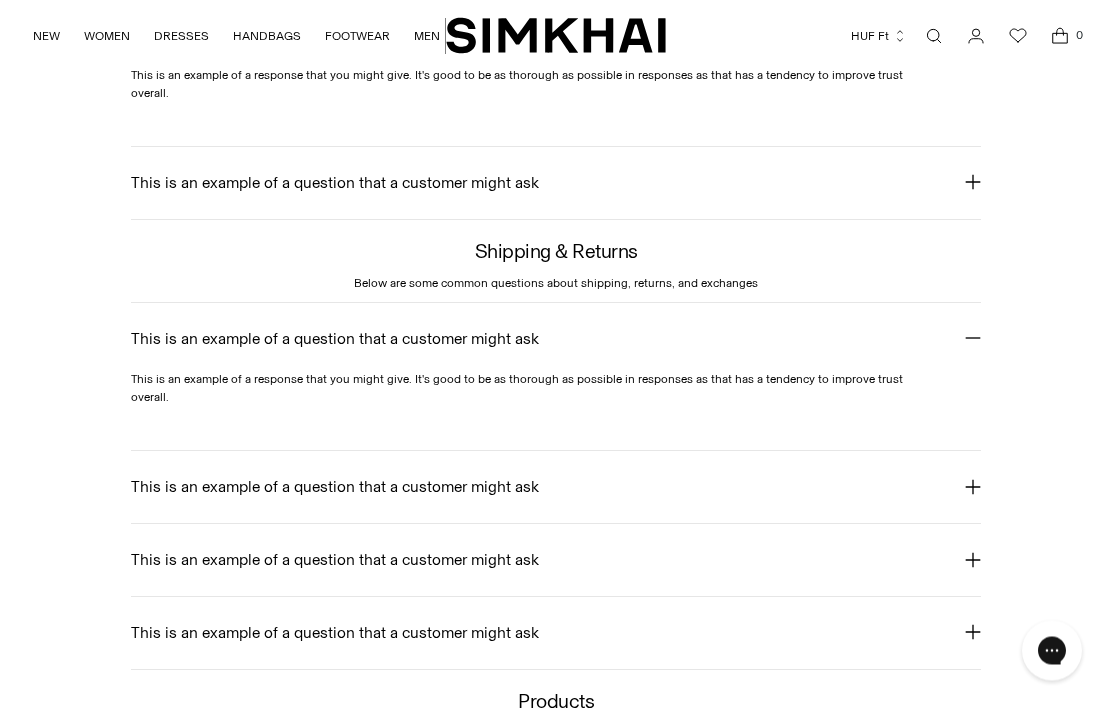 scroll, scrollTop: 528, scrollLeft: 0, axis: vertical 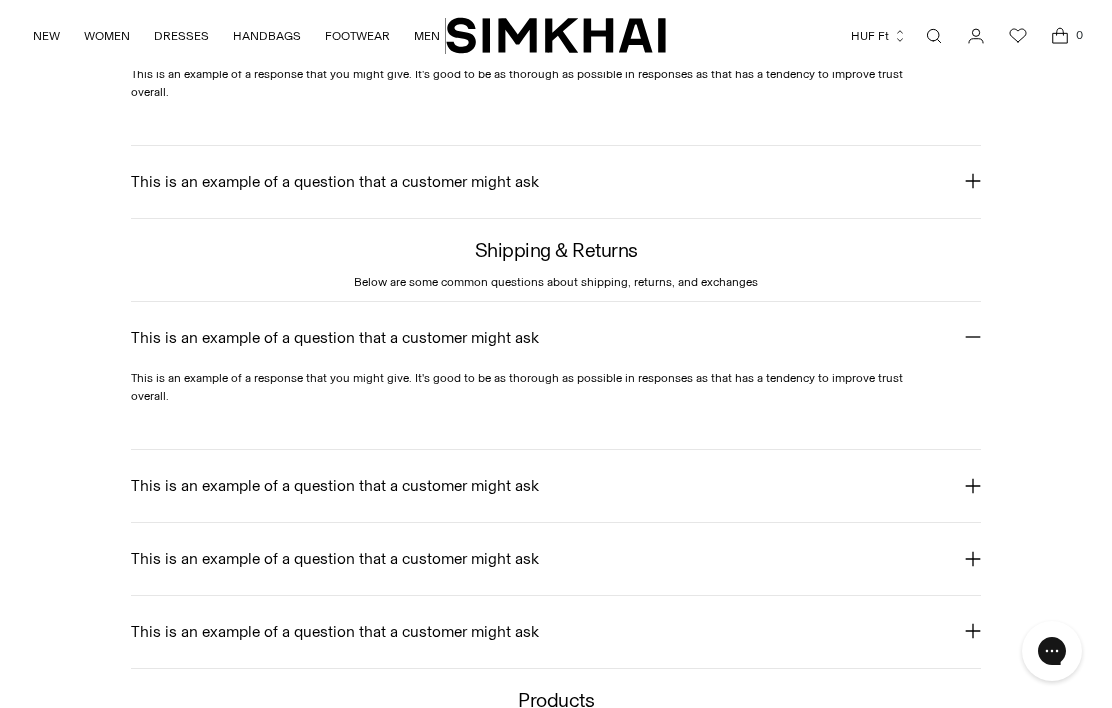 click 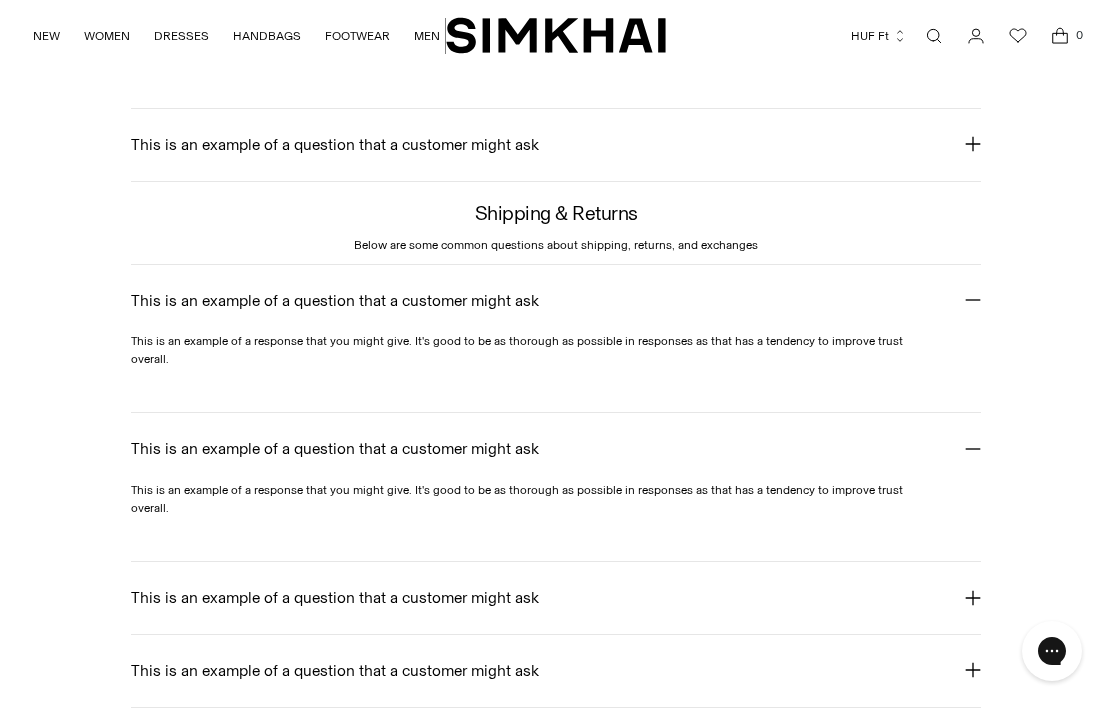 scroll, scrollTop: 627, scrollLeft: 0, axis: vertical 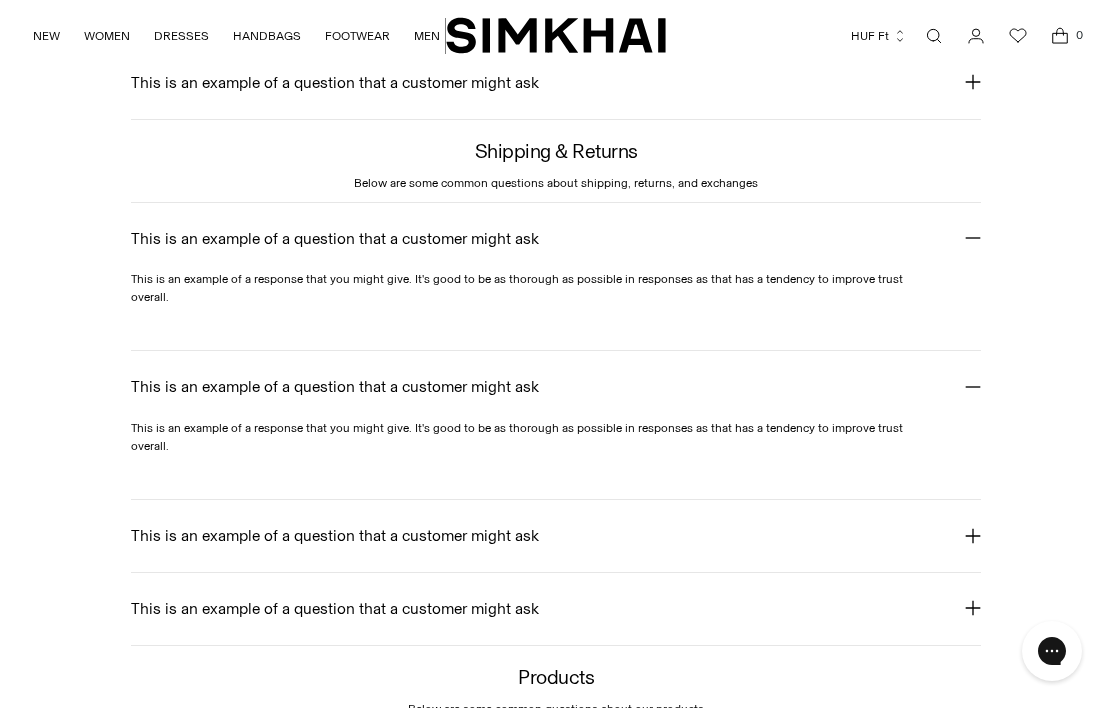 click 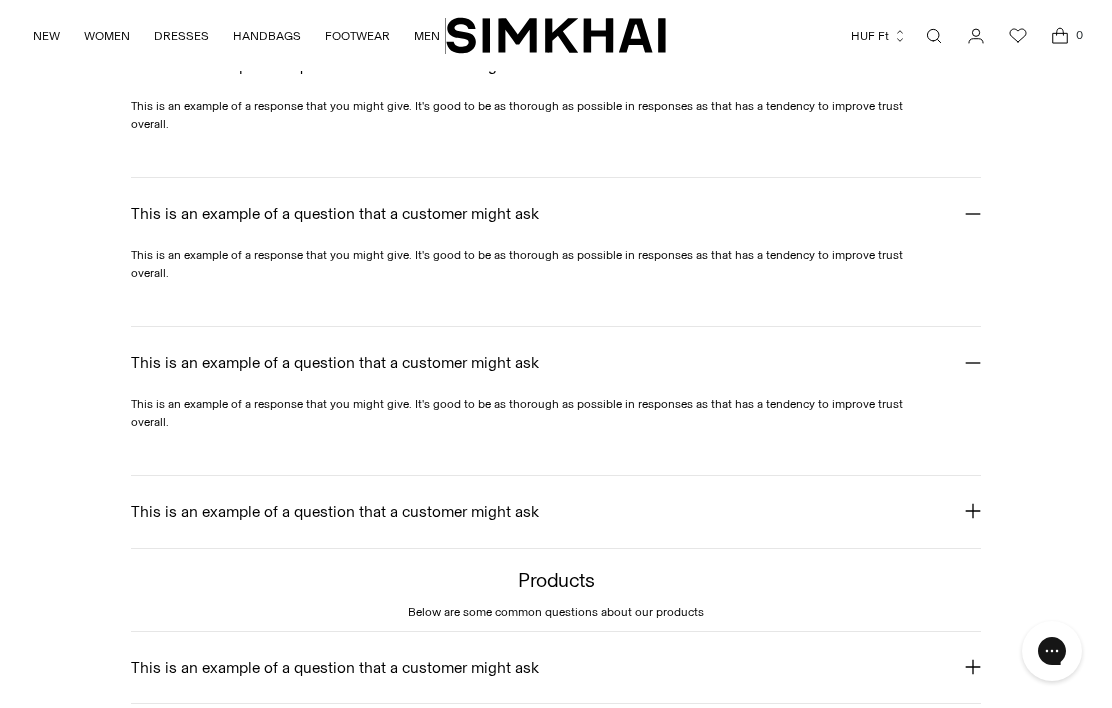 scroll, scrollTop: 825, scrollLeft: 0, axis: vertical 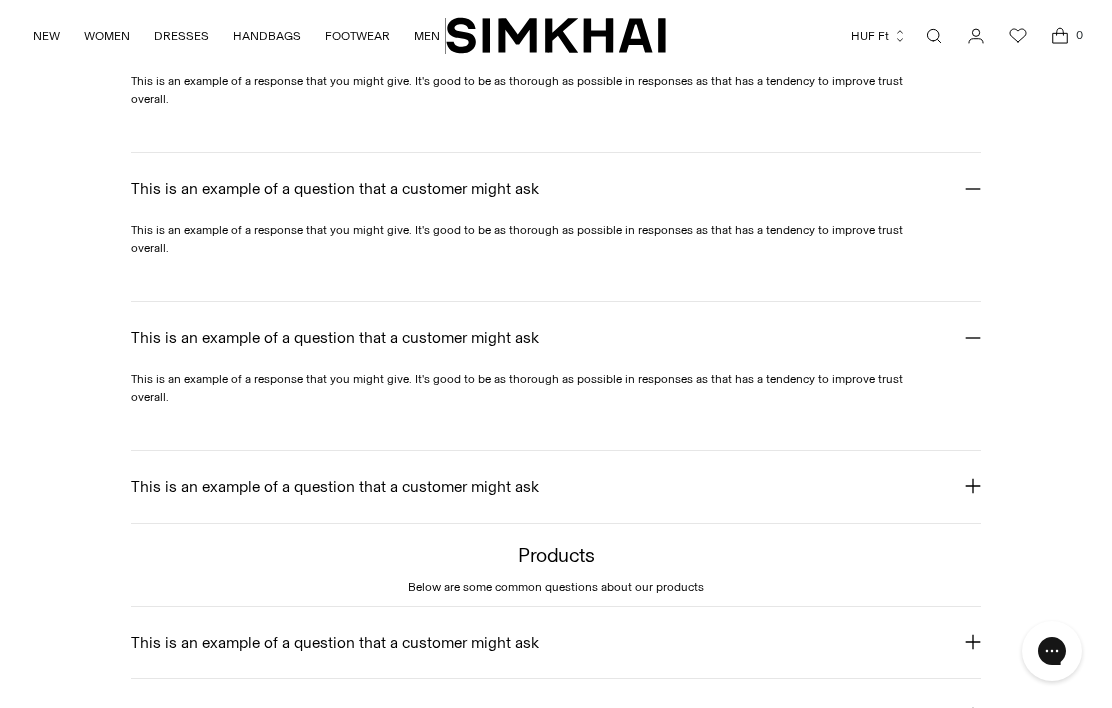 click 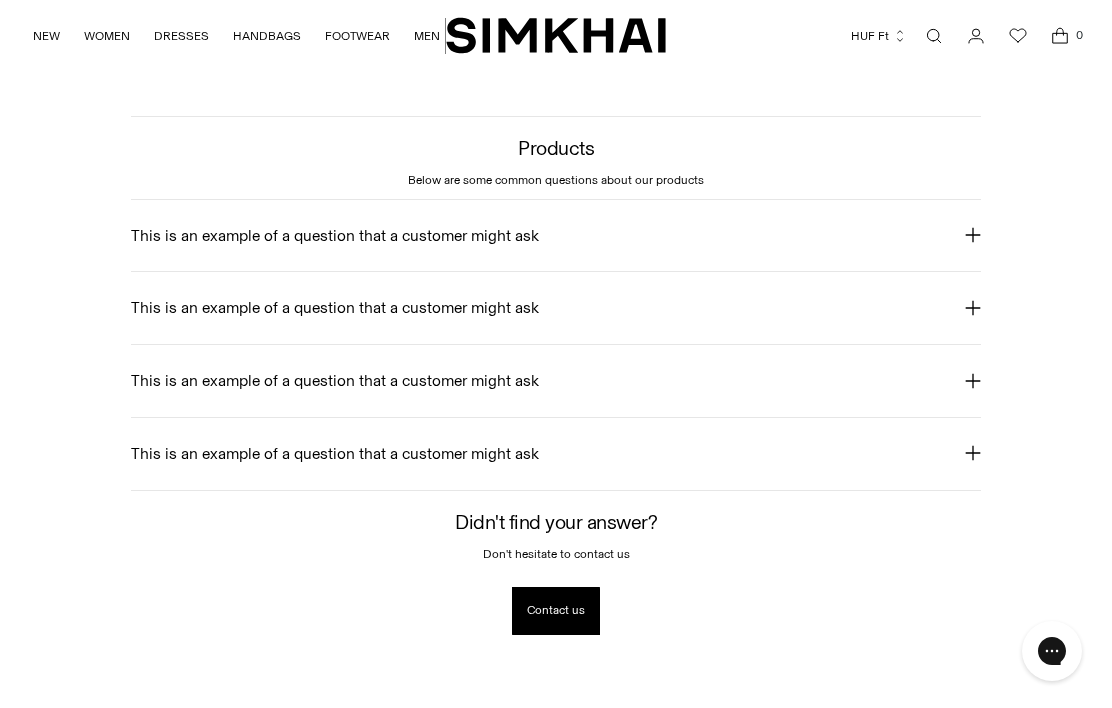 scroll, scrollTop: 1346, scrollLeft: 0, axis: vertical 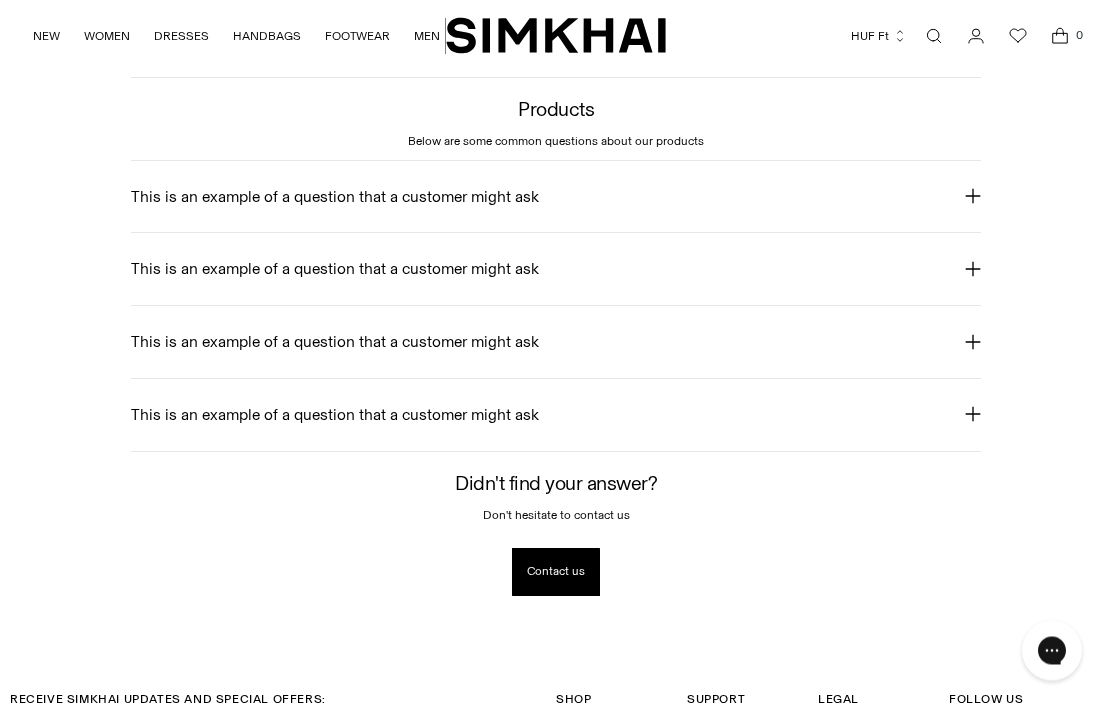 click on "Vist a Store" at bounding box center (587, 764) 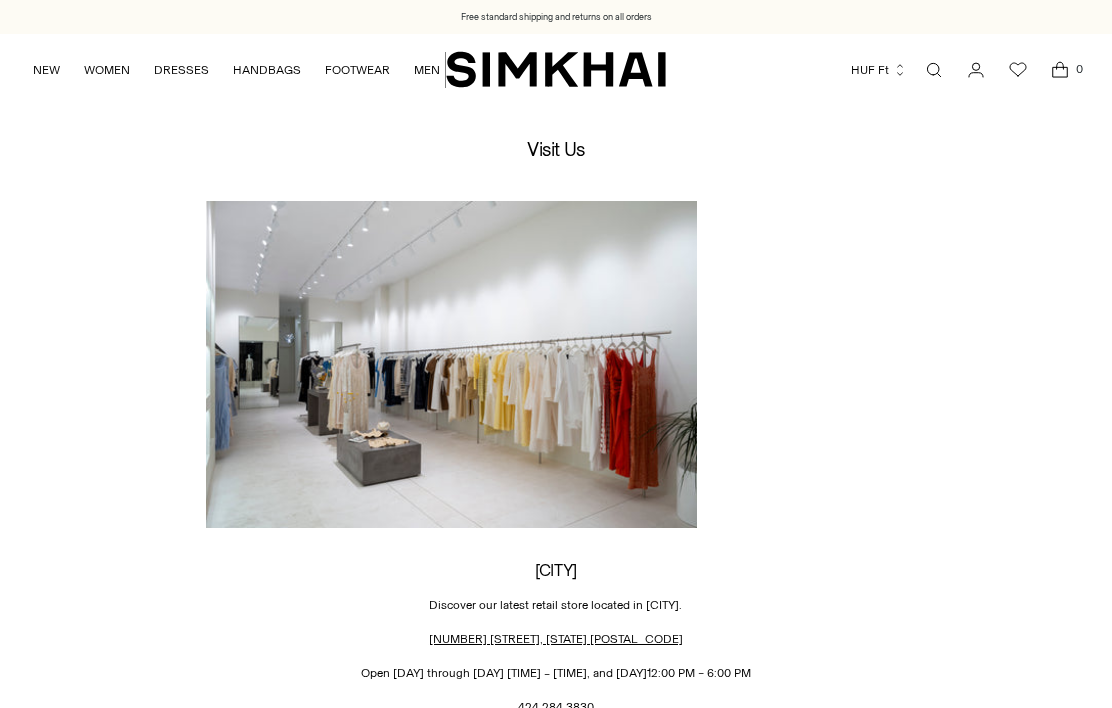 scroll, scrollTop: 0, scrollLeft: 0, axis: both 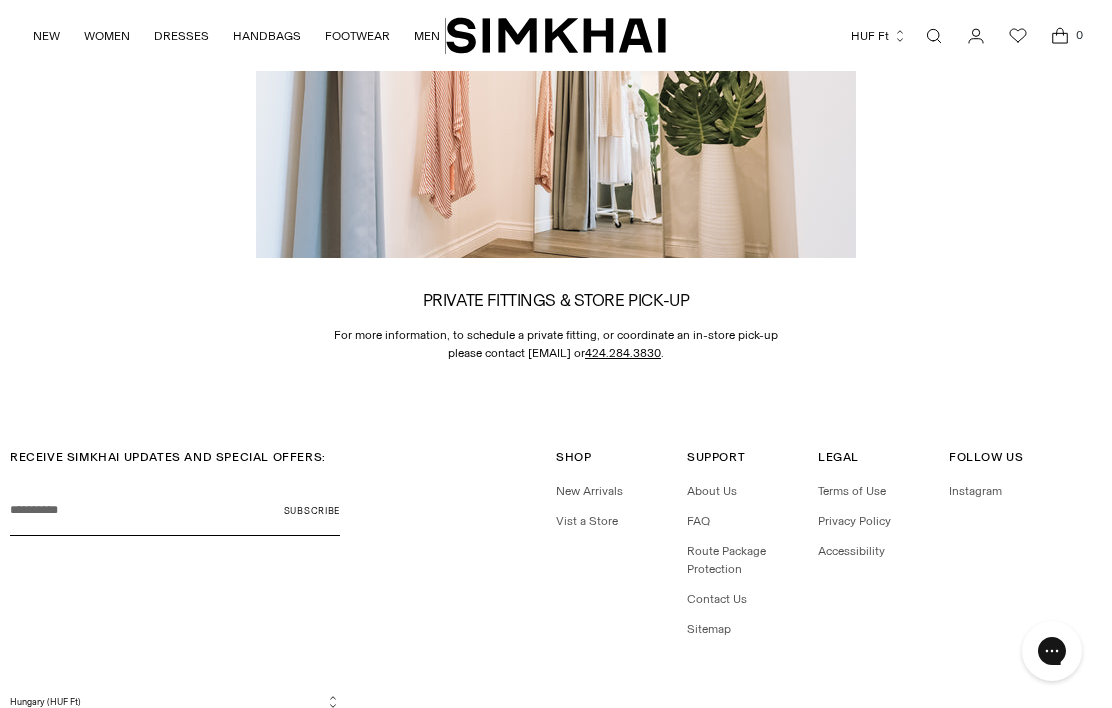 click on "Privacy Policy" at bounding box center (854, 521) 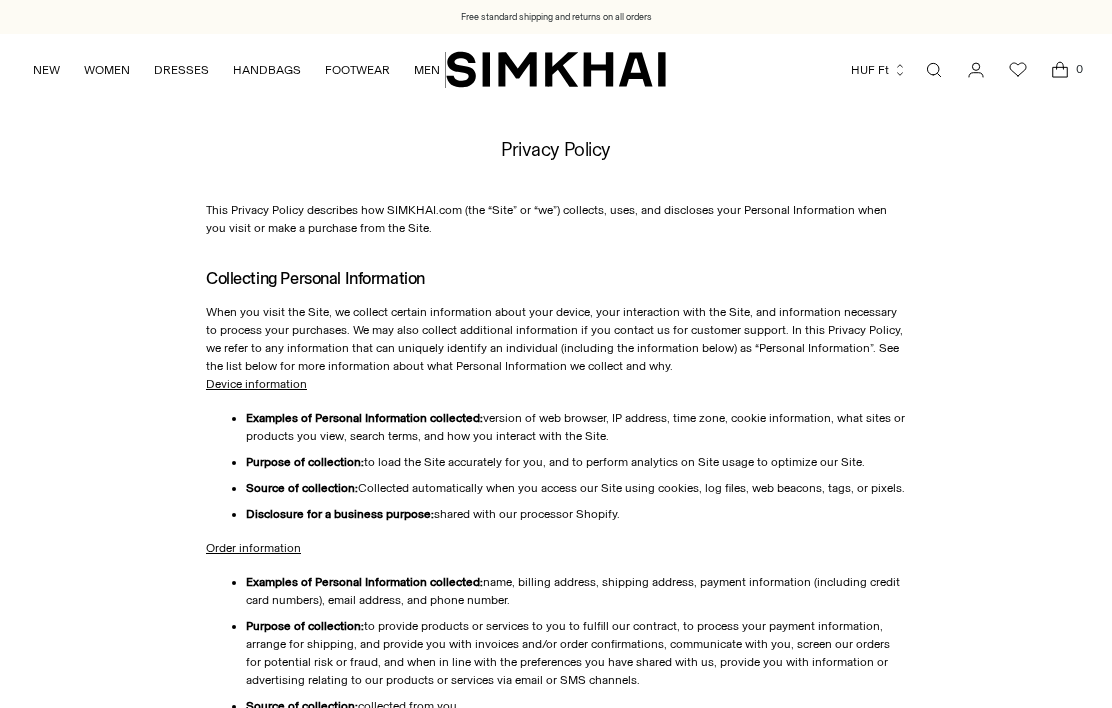 scroll, scrollTop: 0, scrollLeft: 0, axis: both 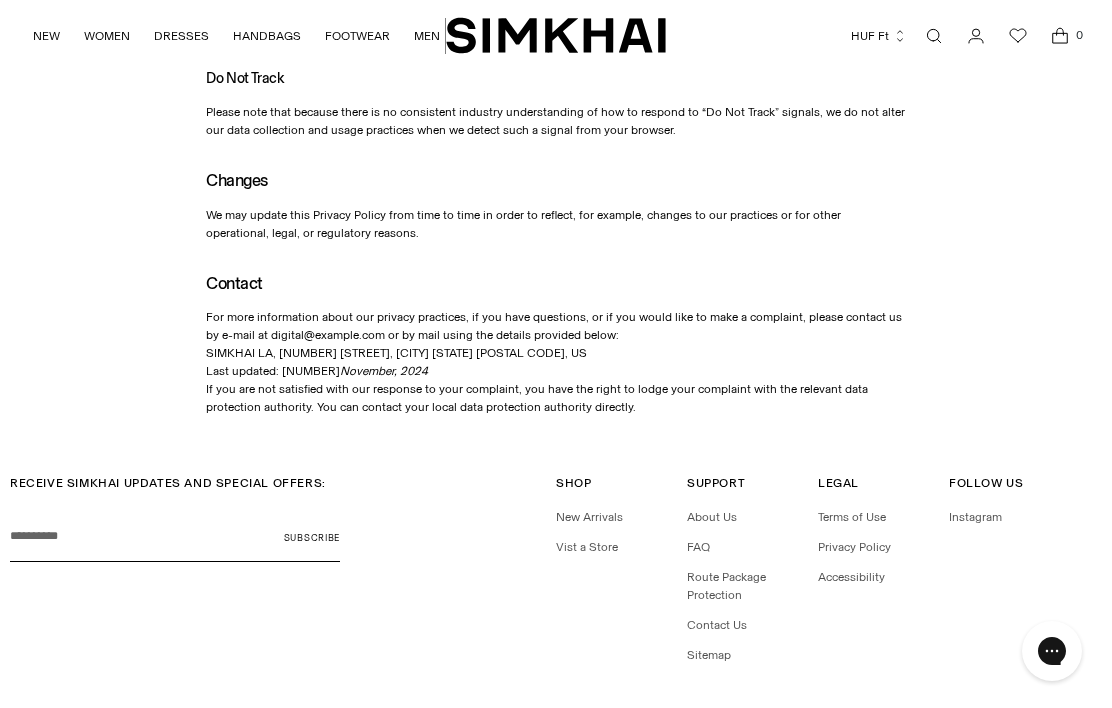 click on "Support" at bounding box center [716, 483] 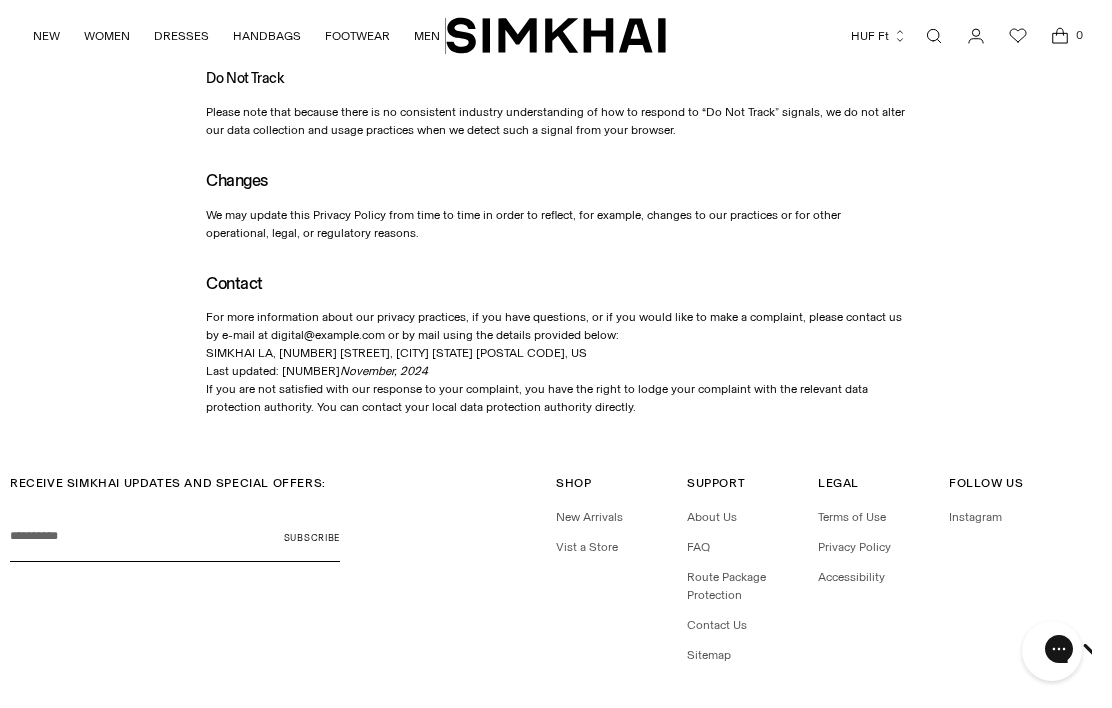 scroll, scrollTop: 0, scrollLeft: 0, axis: both 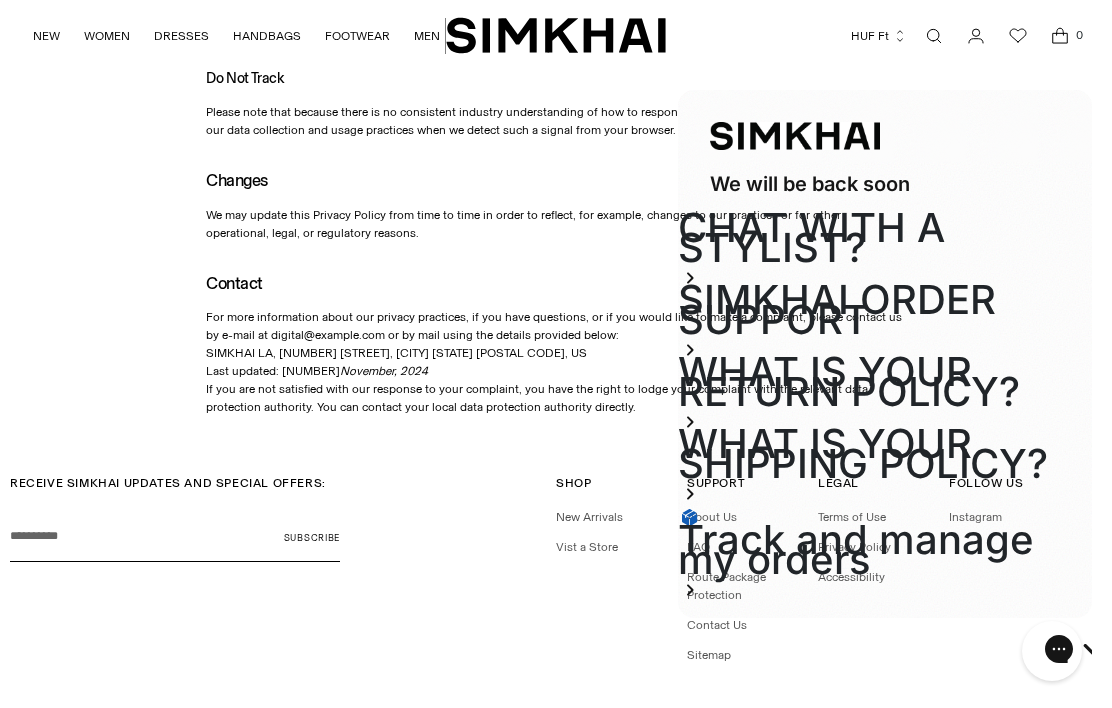 click on "WHAT IS YOUR RETURN POLICY?" at bounding box center (885, 382) 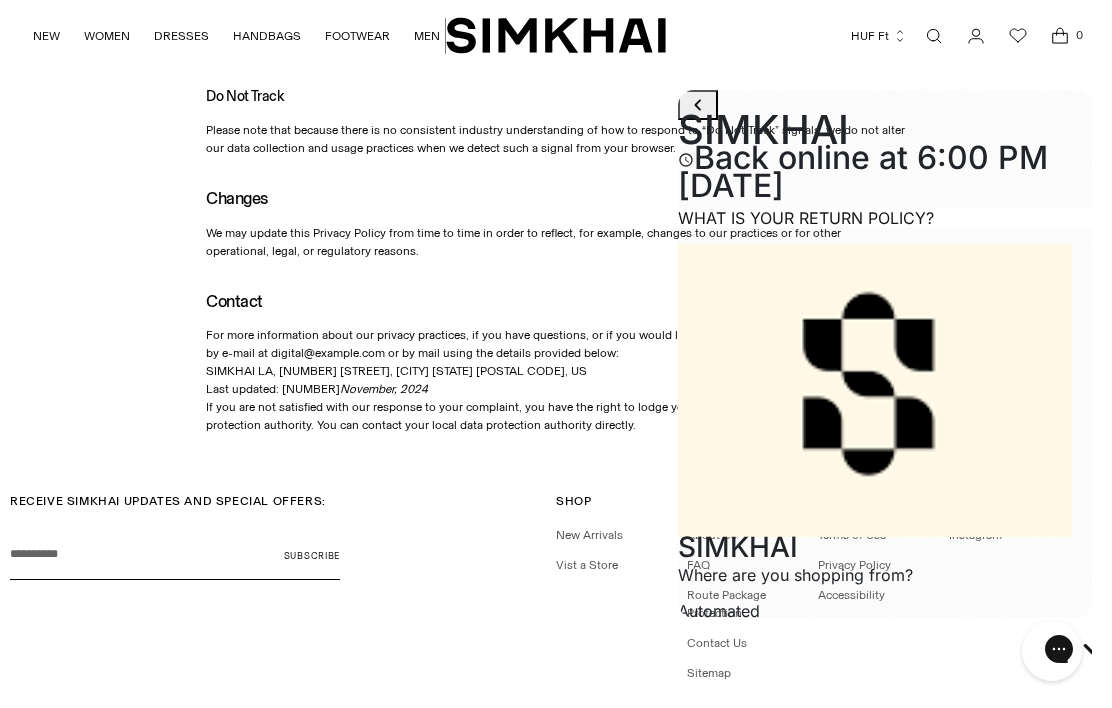 scroll, scrollTop: 4106, scrollLeft: 0, axis: vertical 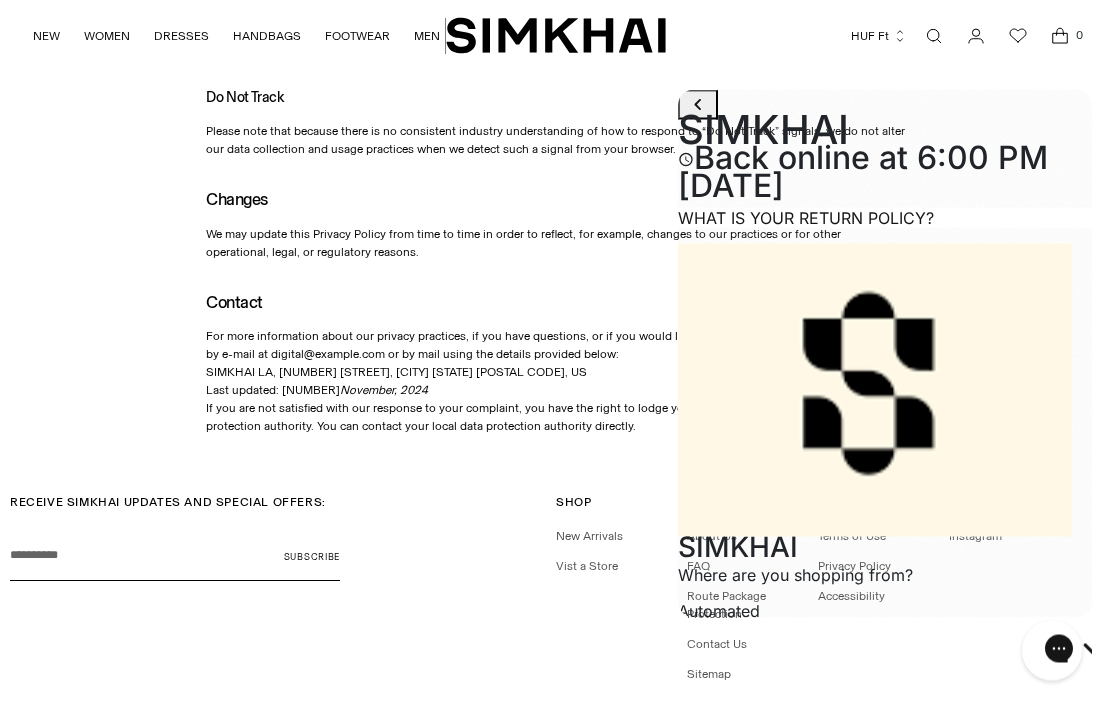 click on "International" at bounding box center (781, 653) 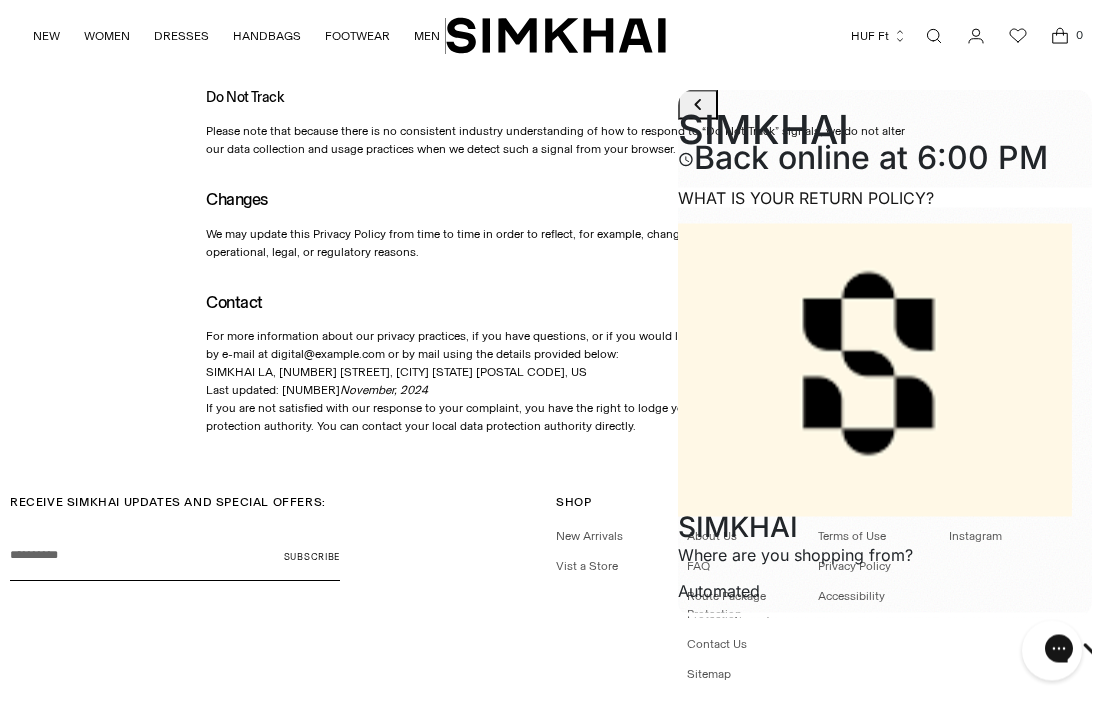 scroll, scrollTop: 661, scrollLeft: 0, axis: vertical 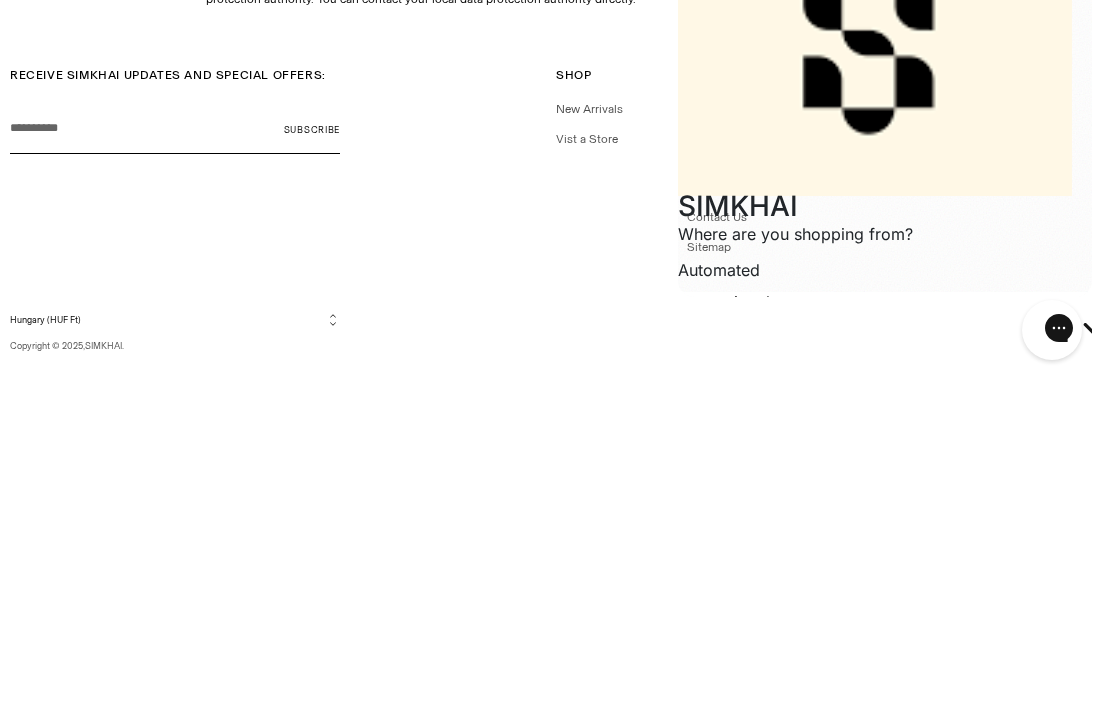 type on "**********" 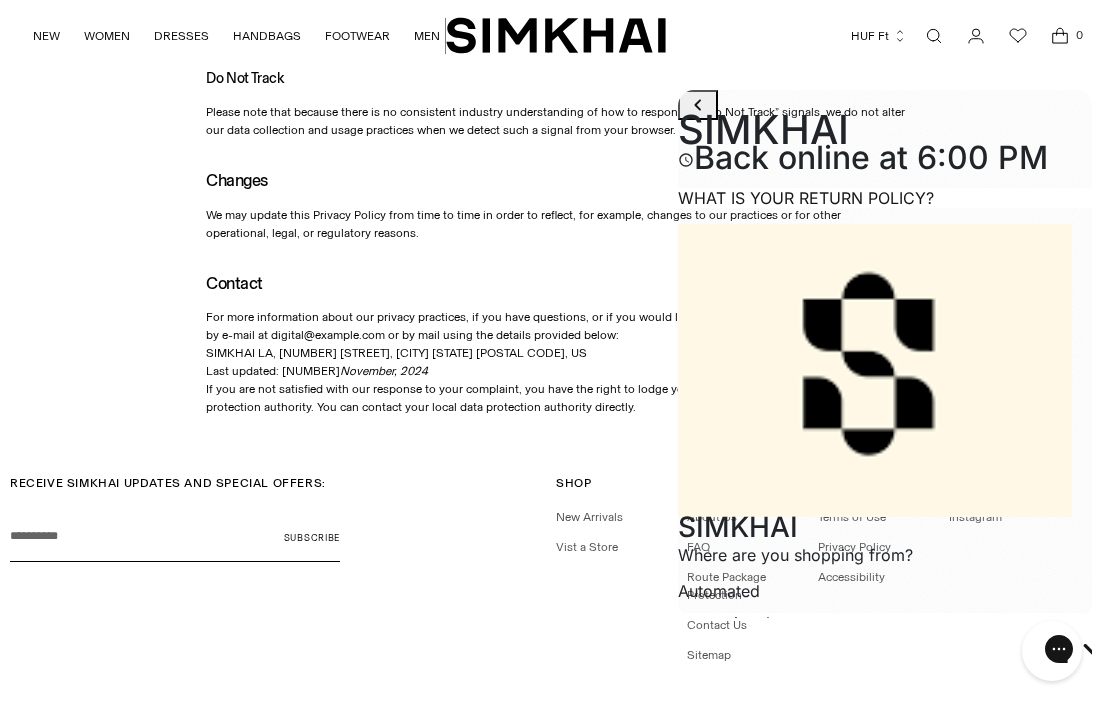 scroll, scrollTop: 950, scrollLeft: 0, axis: vertical 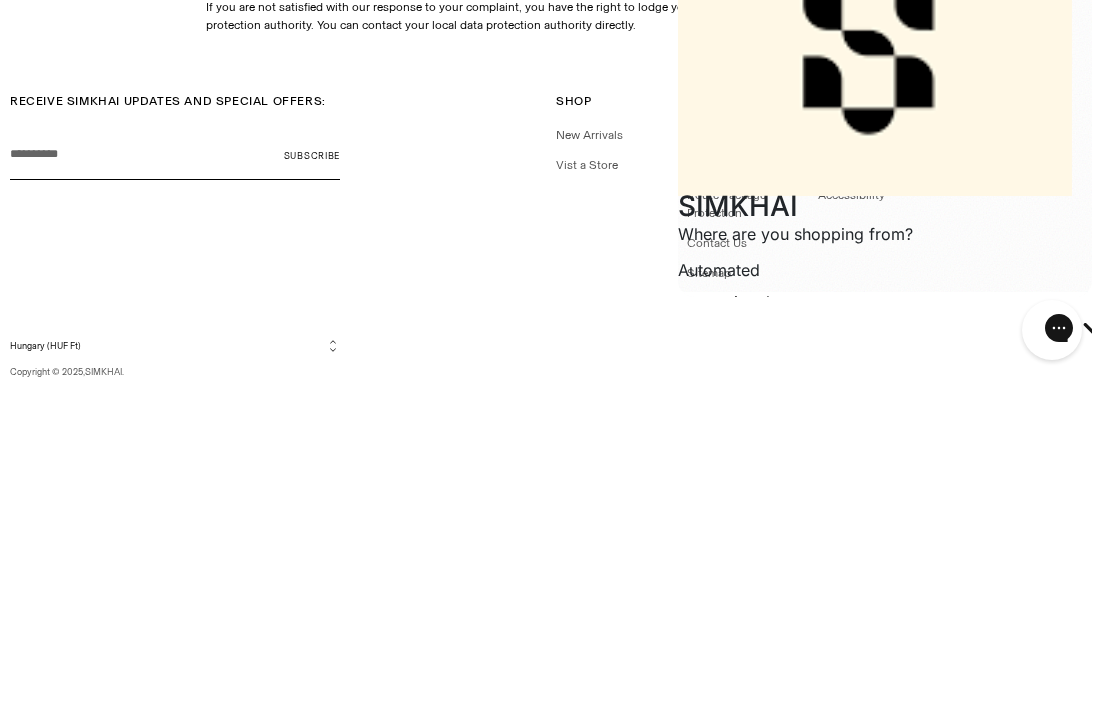 type on "**********" 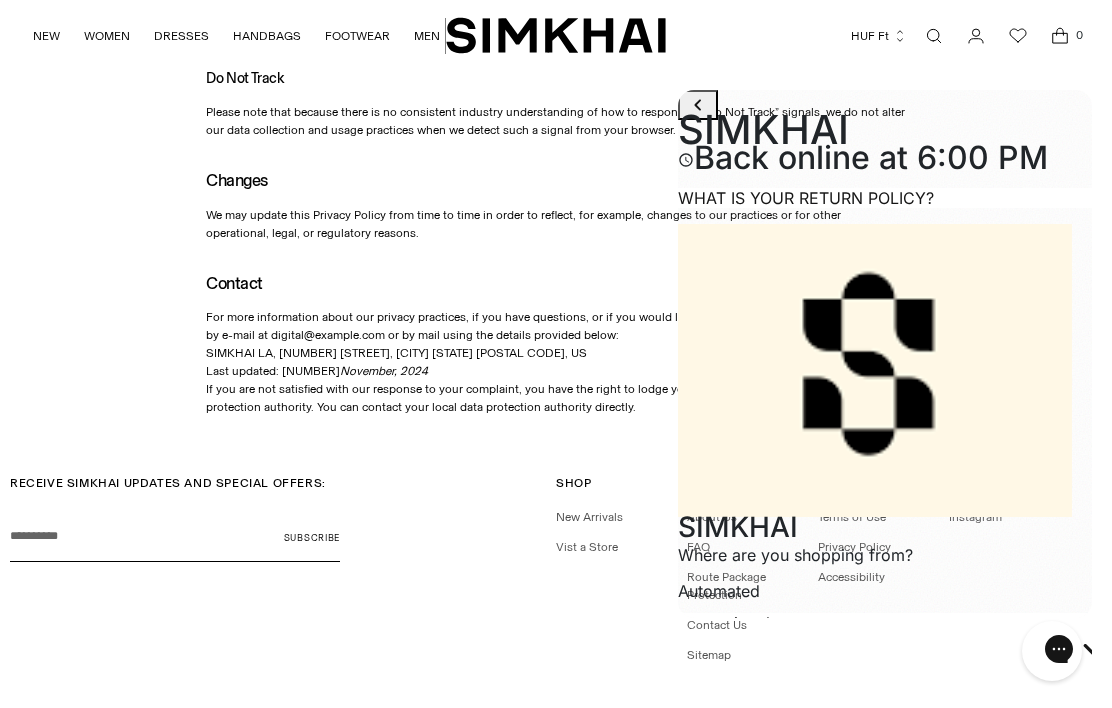 scroll, scrollTop: 1055, scrollLeft: 0, axis: vertical 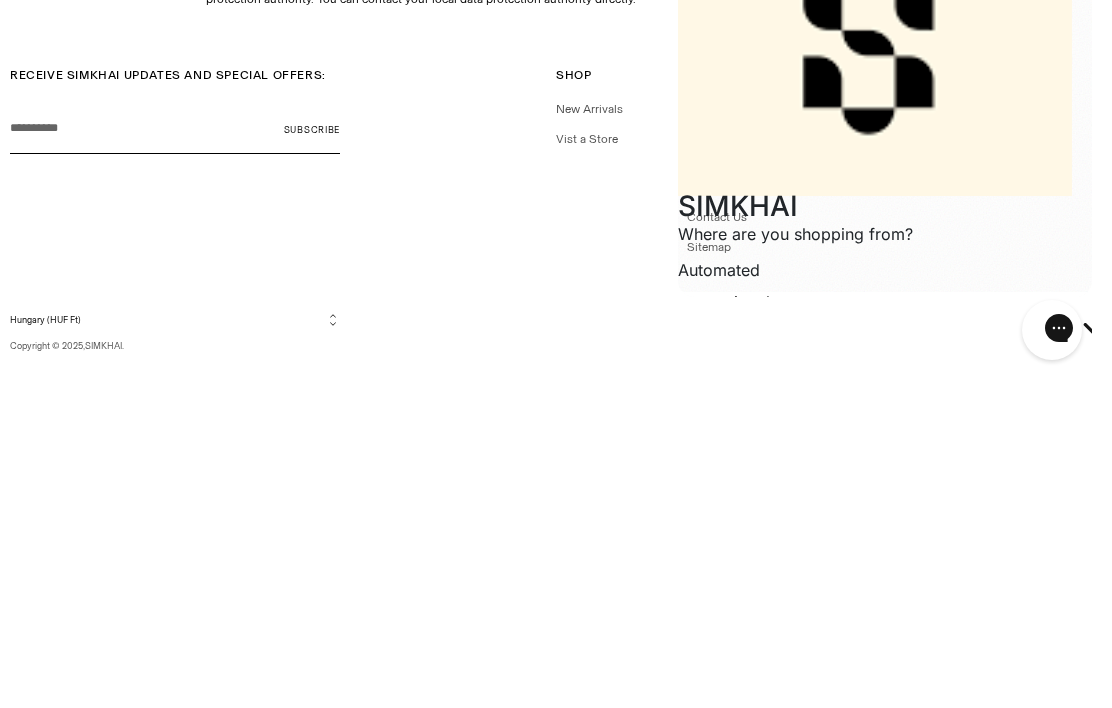 click on "**" at bounding box center (827, 2116) 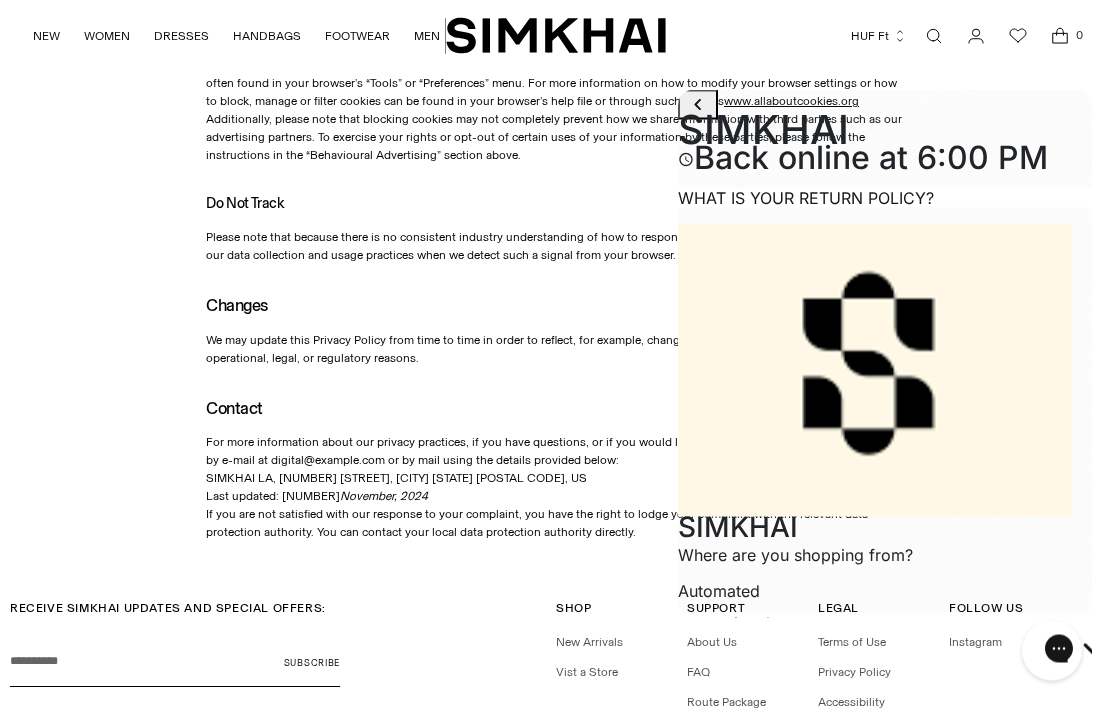 scroll, scrollTop: 3993, scrollLeft: 0, axis: vertical 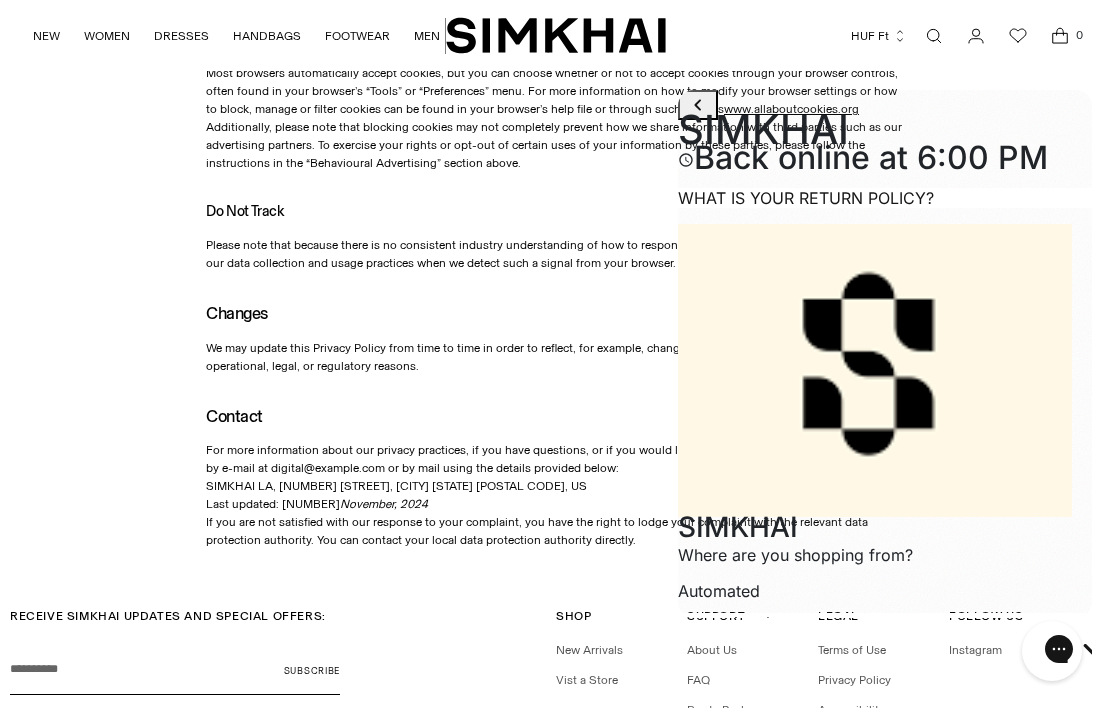 click 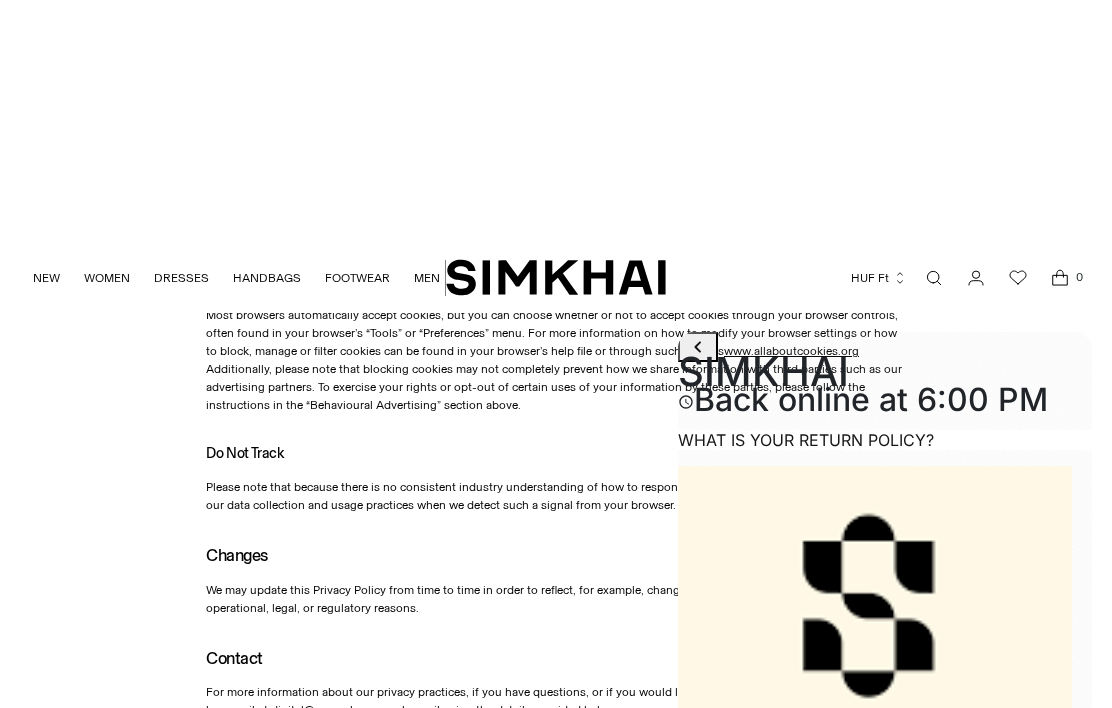scroll, scrollTop: 1291, scrollLeft: 0, axis: vertical 